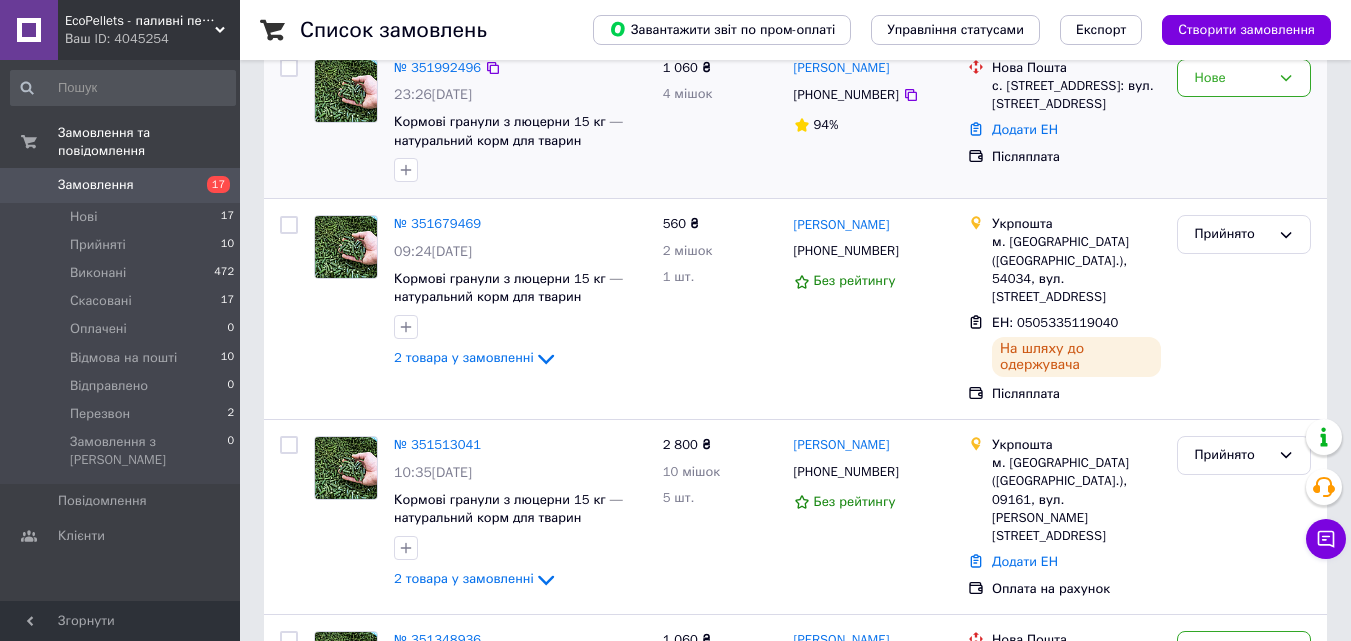 scroll, scrollTop: 0, scrollLeft: 0, axis: both 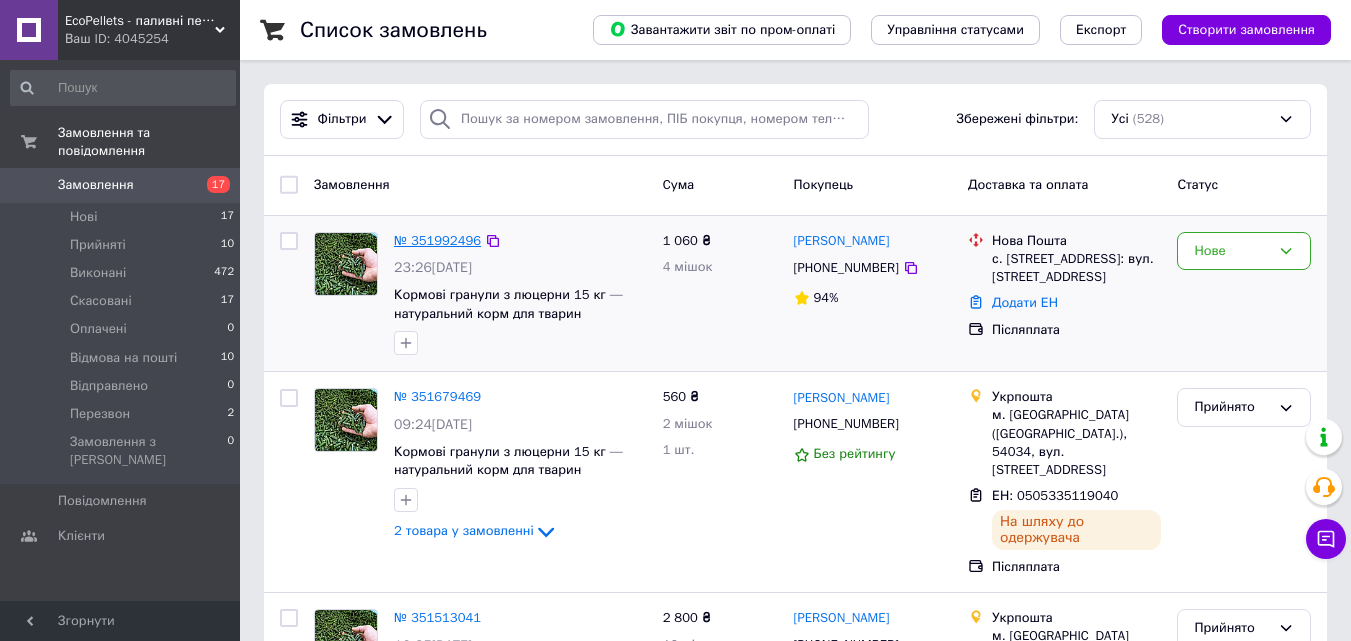 click on "№ 351992496" at bounding box center [437, 240] 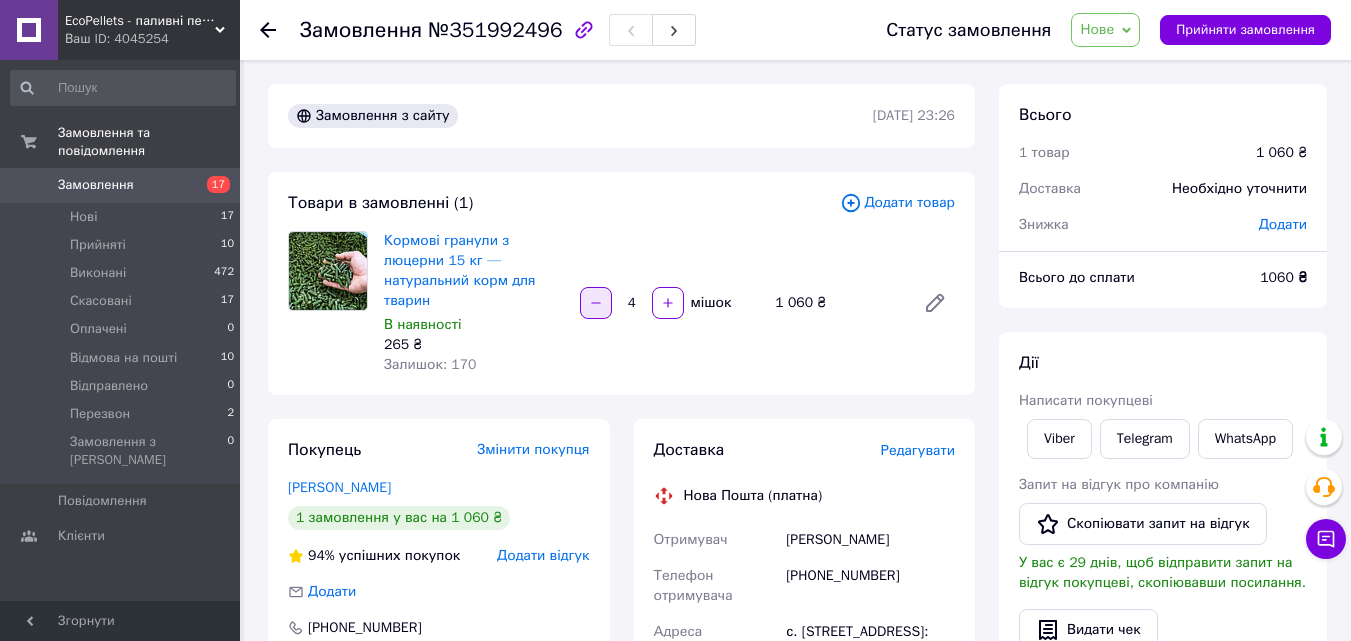 click 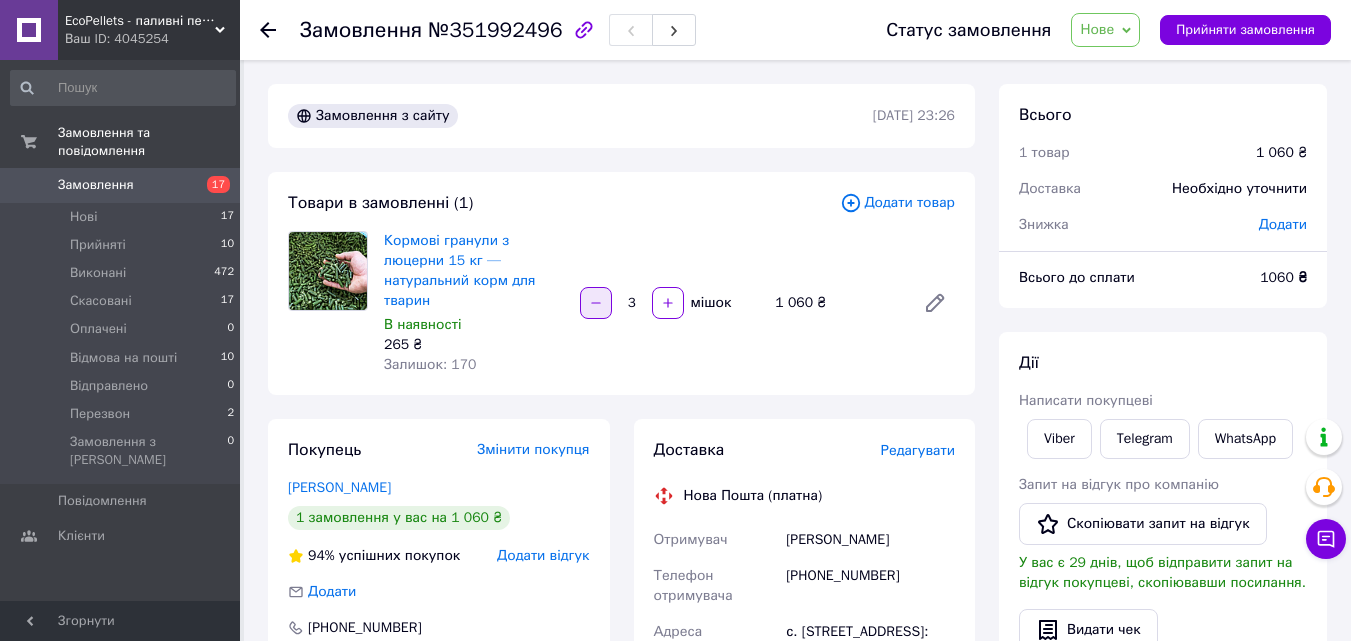 click at bounding box center [596, 303] 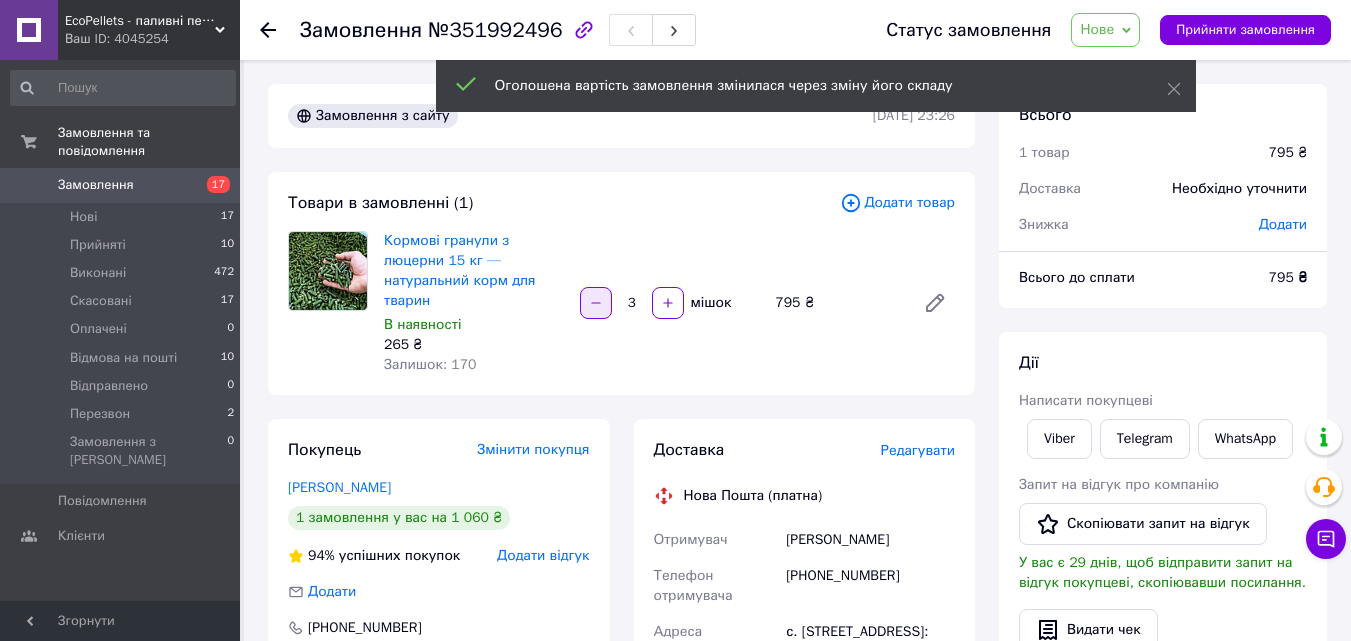 click 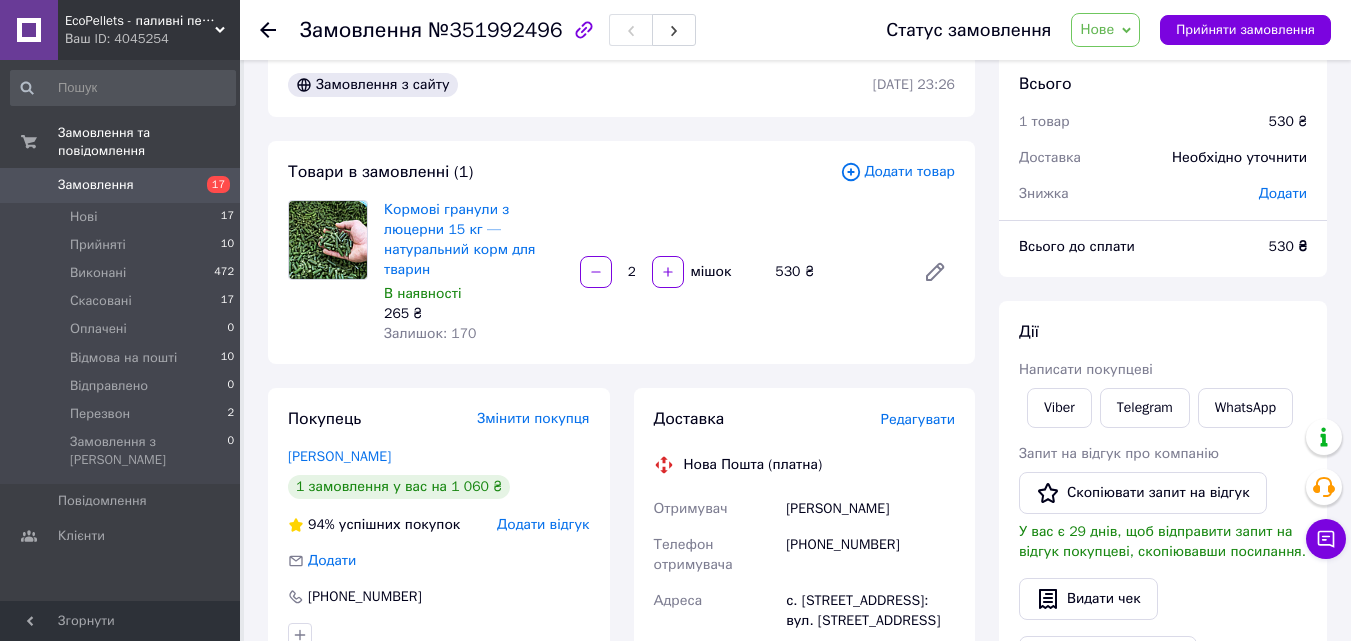 scroll, scrollTop: 0, scrollLeft: 0, axis: both 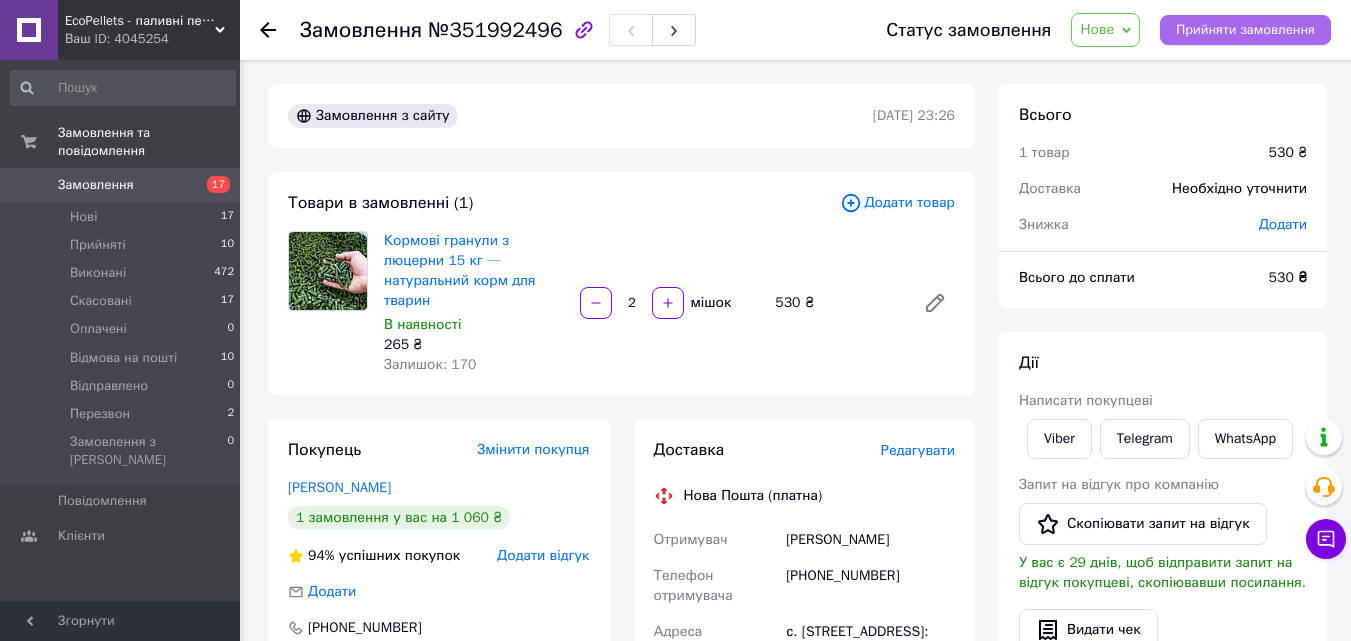 click on "Прийняти замовлення" at bounding box center (1245, 30) 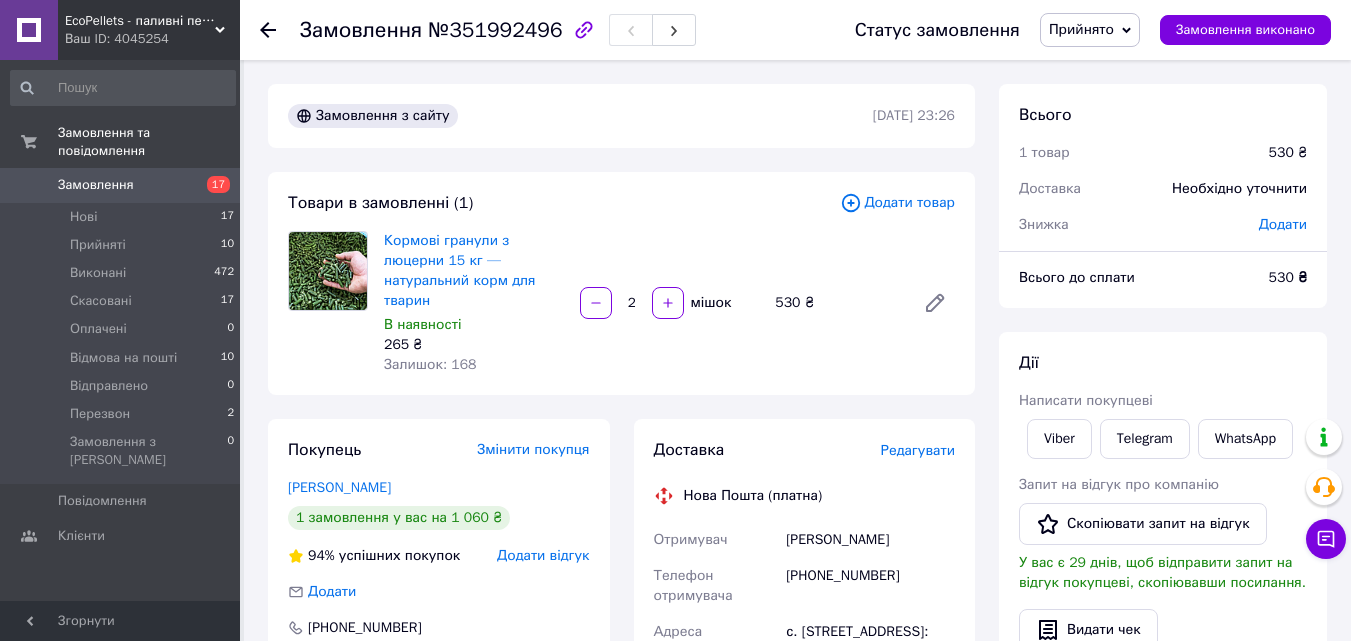 click on "Замовлення" at bounding box center (121, 185) 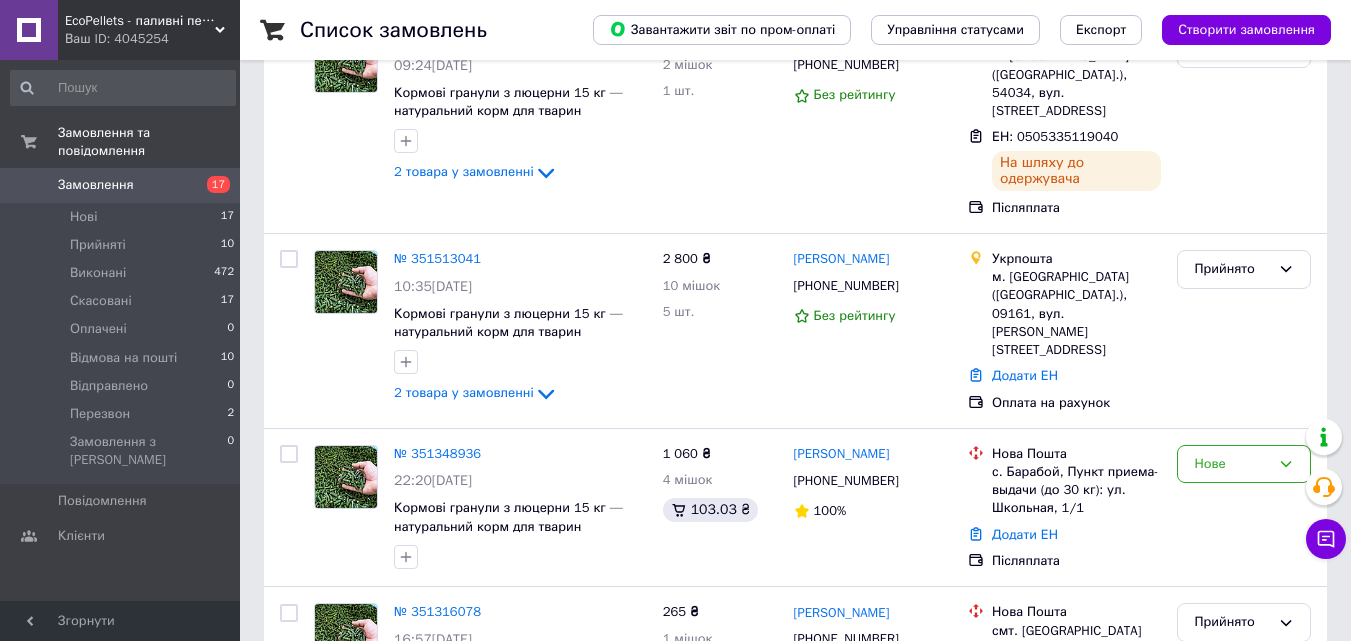 scroll, scrollTop: 400, scrollLeft: 0, axis: vertical 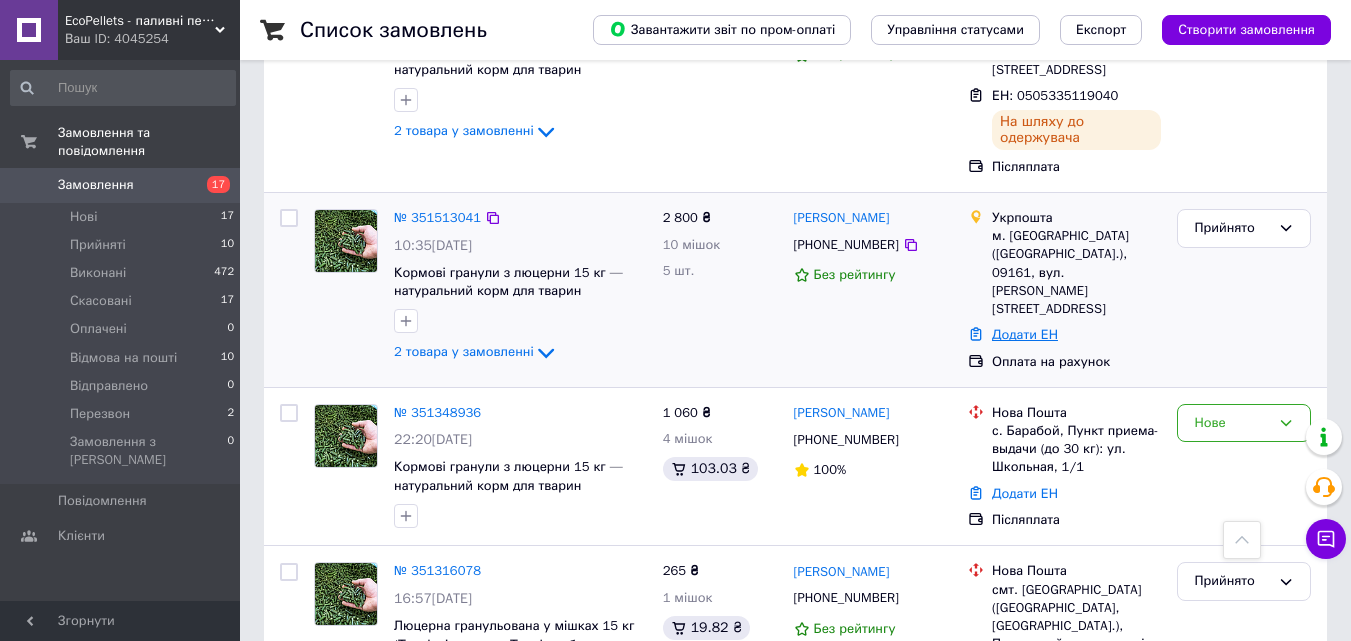 click on "Додати ЕН" at bounding box center [1025, 334] 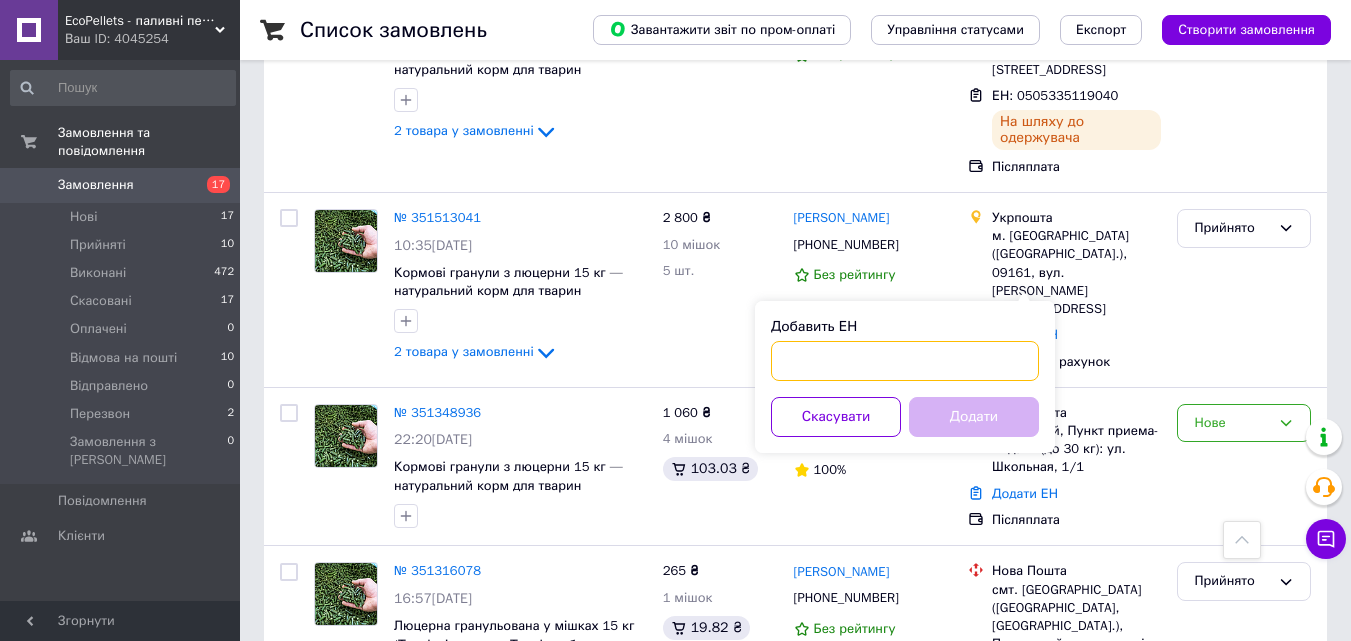 click on "Добавить ЕН" at bounding box center (905, 361) 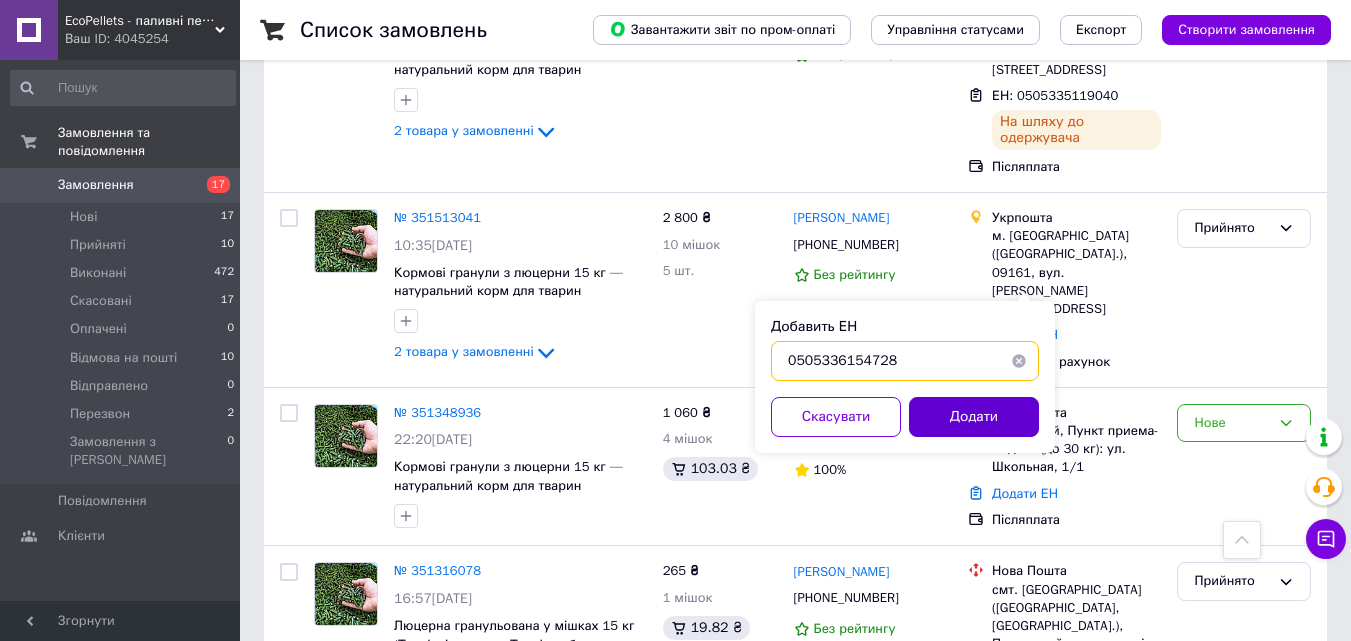 type on "0505336154728" 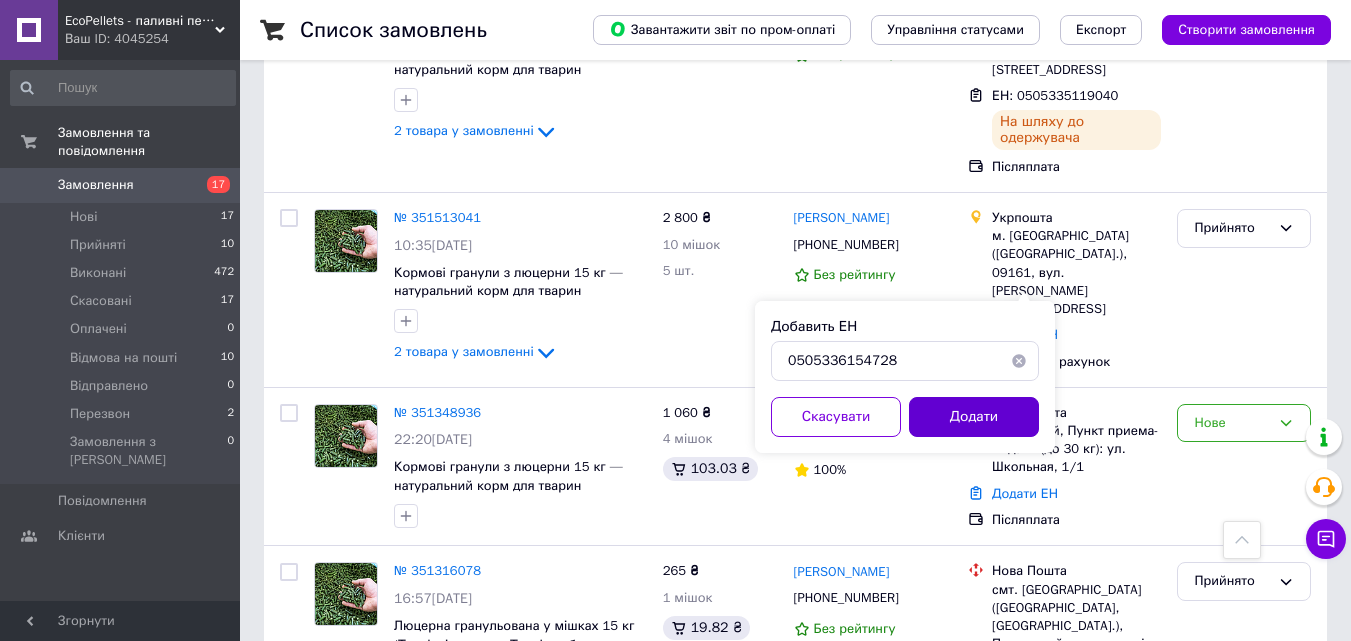 click on "Додати" at bounding box center (974, 417) 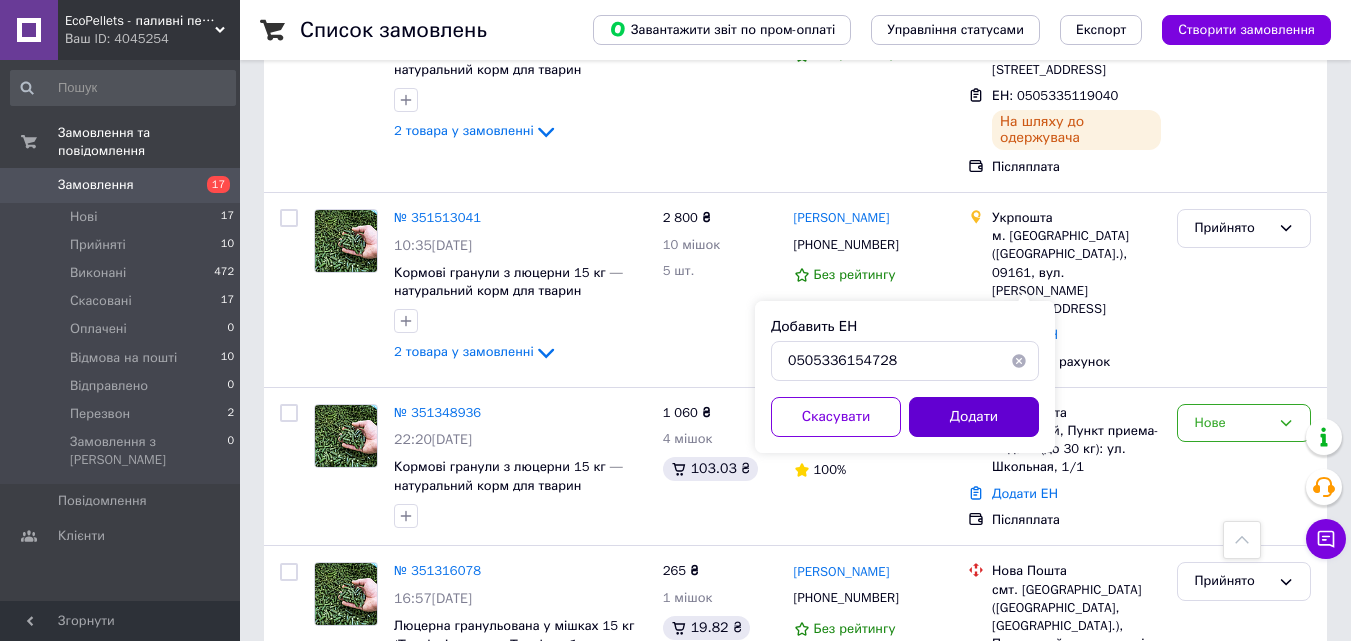 click on "Додати" at bounding box center [974, 417] 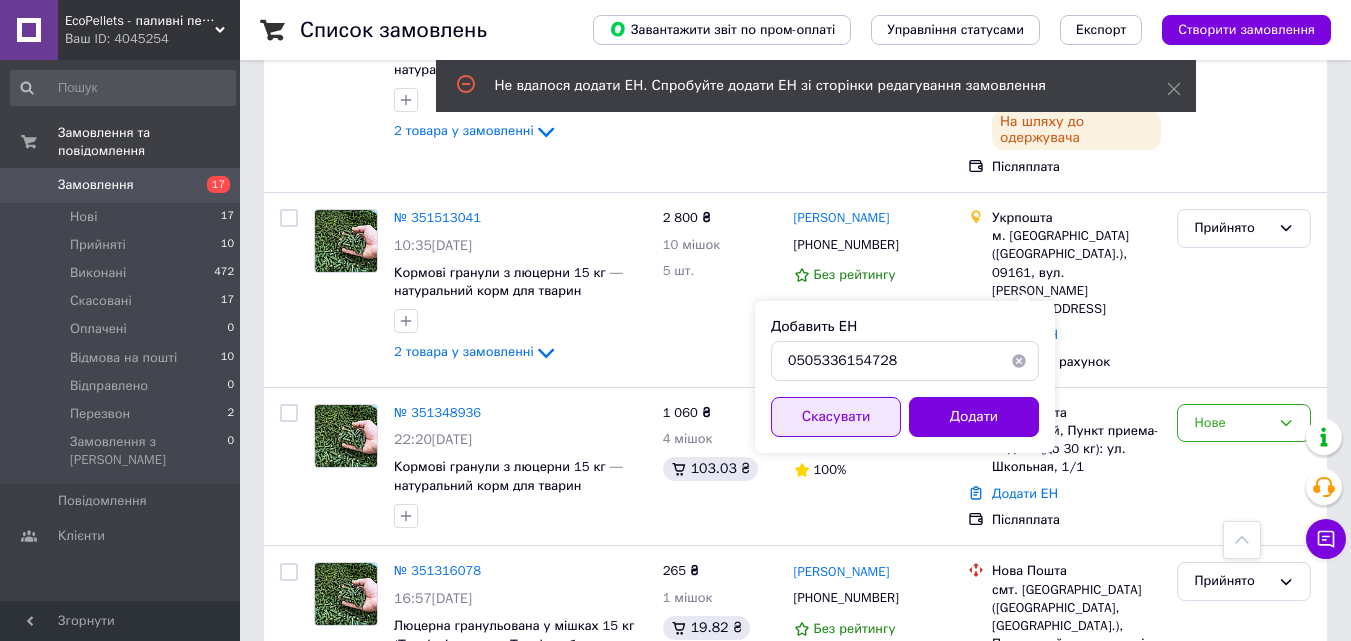 click on "Скасувати" at bounding box center [836, 417] 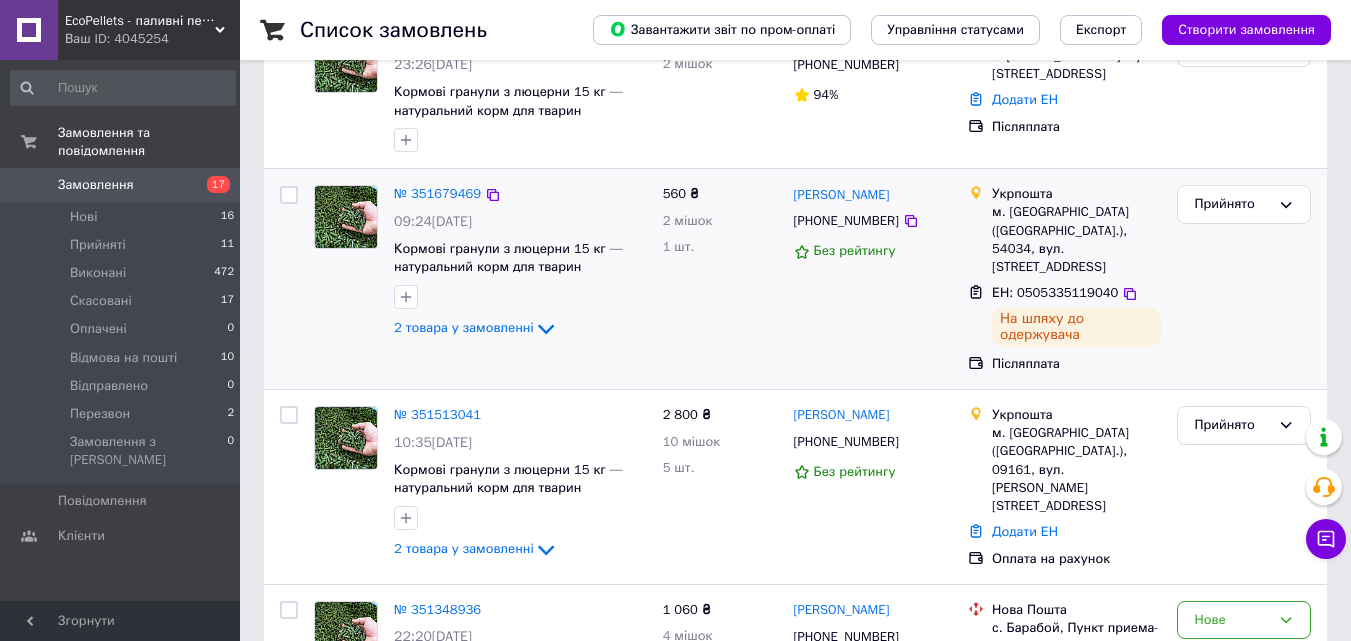 scroll, scrollTop: 300, scrollLeft: 0, axis: vertical 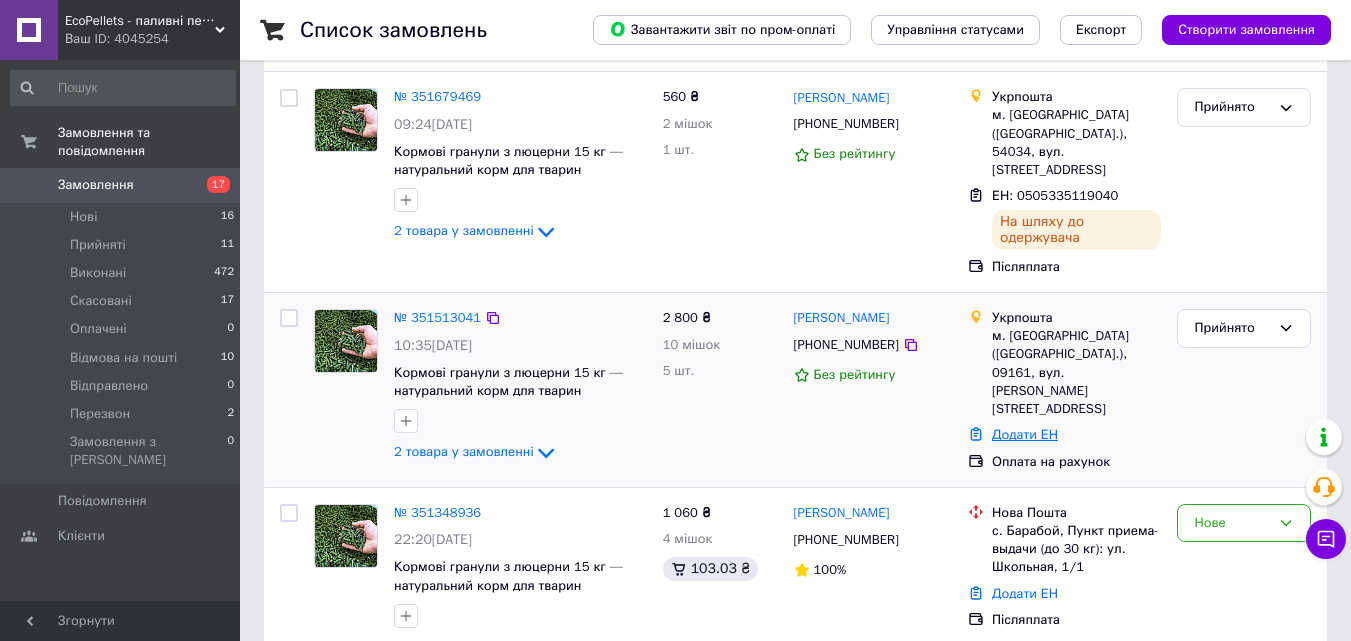 click on "Додати ЕН" at bounding box center [1025, 434] 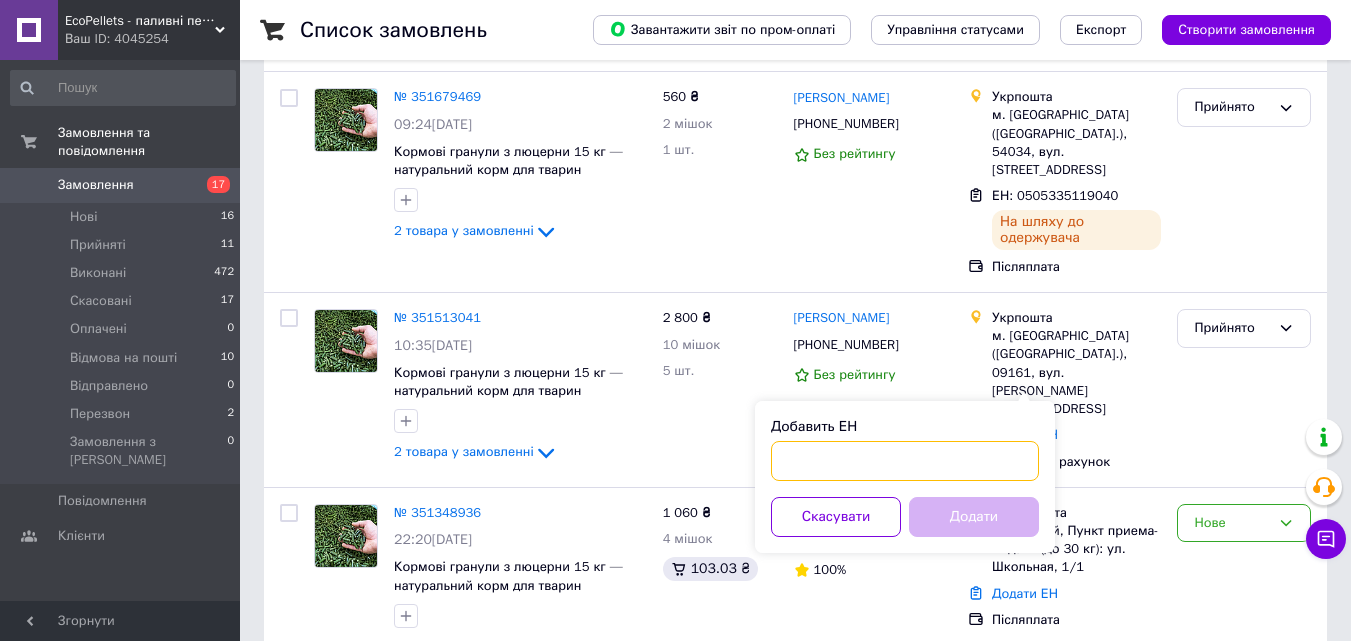 click on "Добавить ЕН" at bounding box center [905, 461] 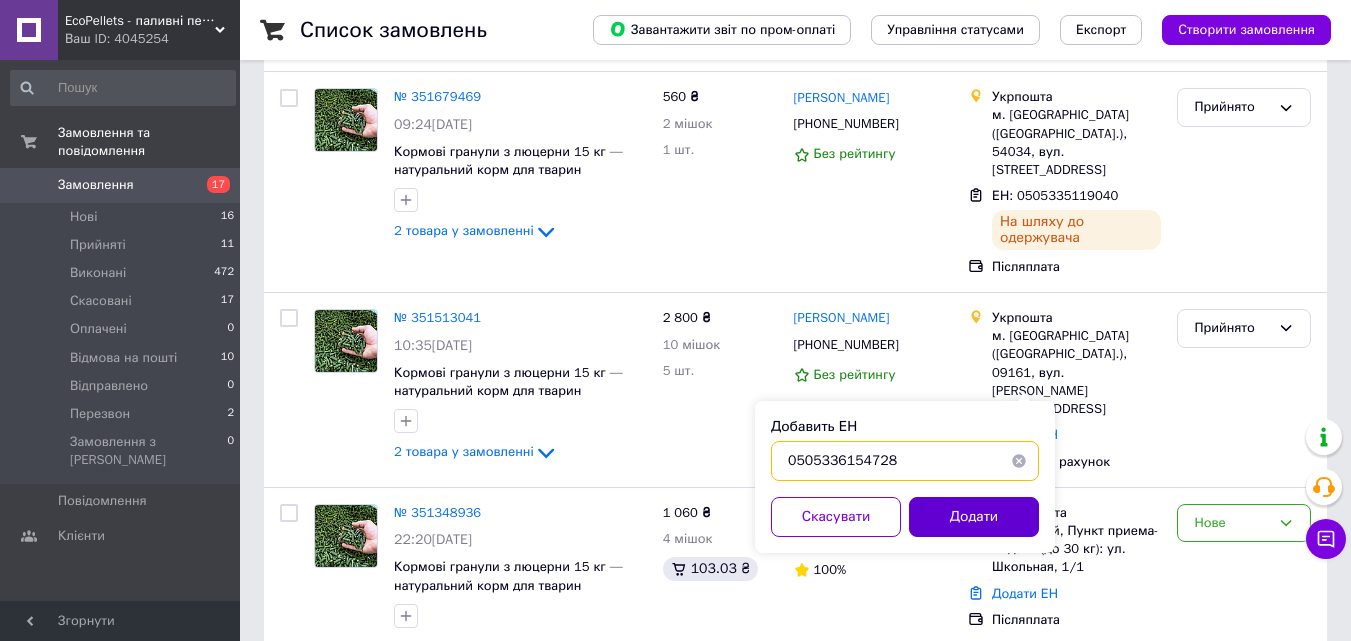 type on "0505336154728" 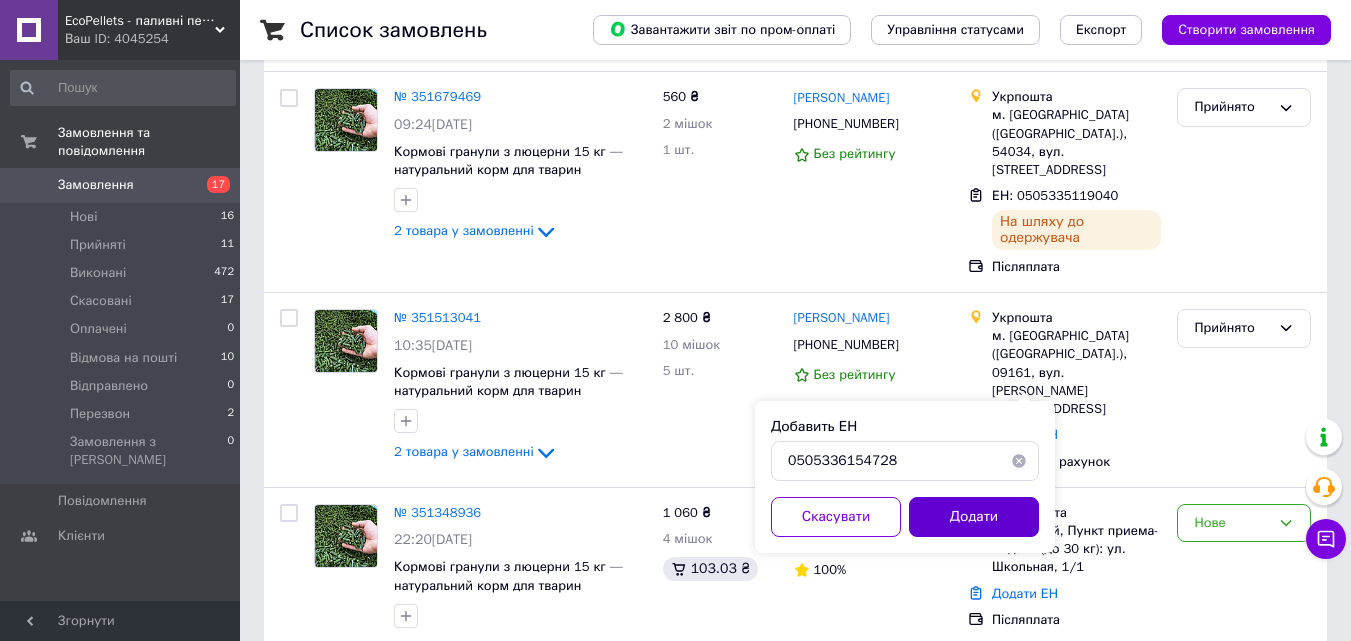 click on "Додати" at bounding box center (974, 517) 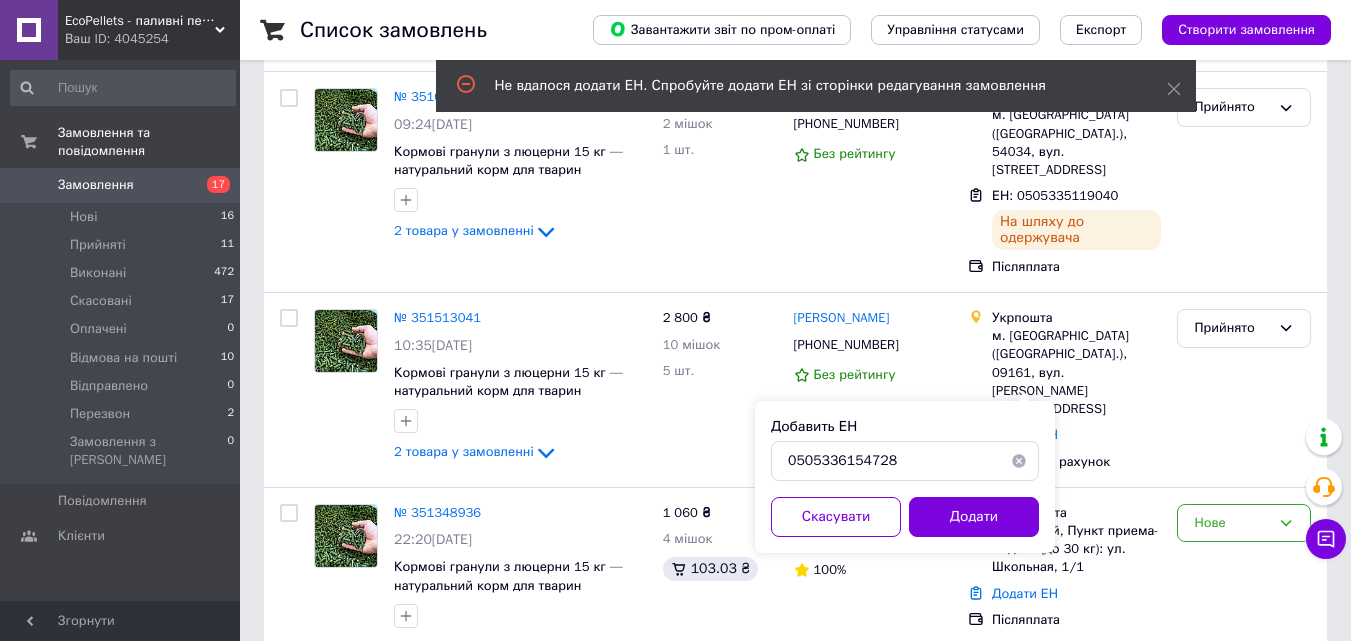 click at bounding box center [1019, 461] 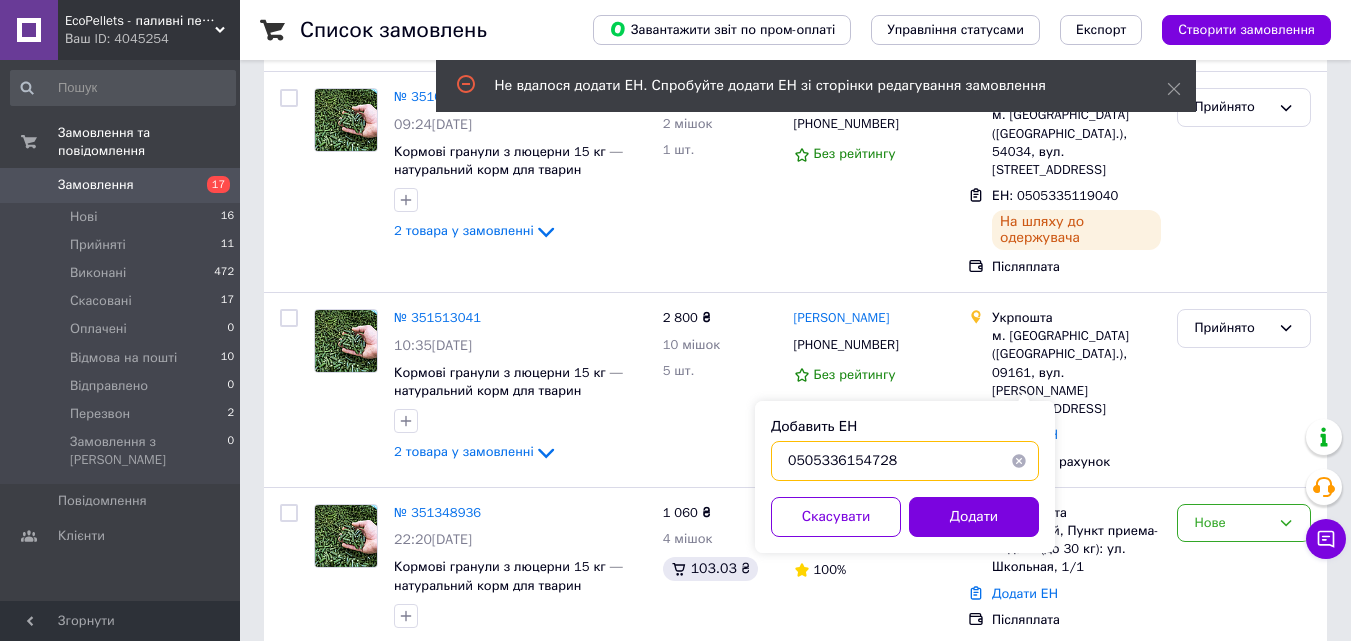 type 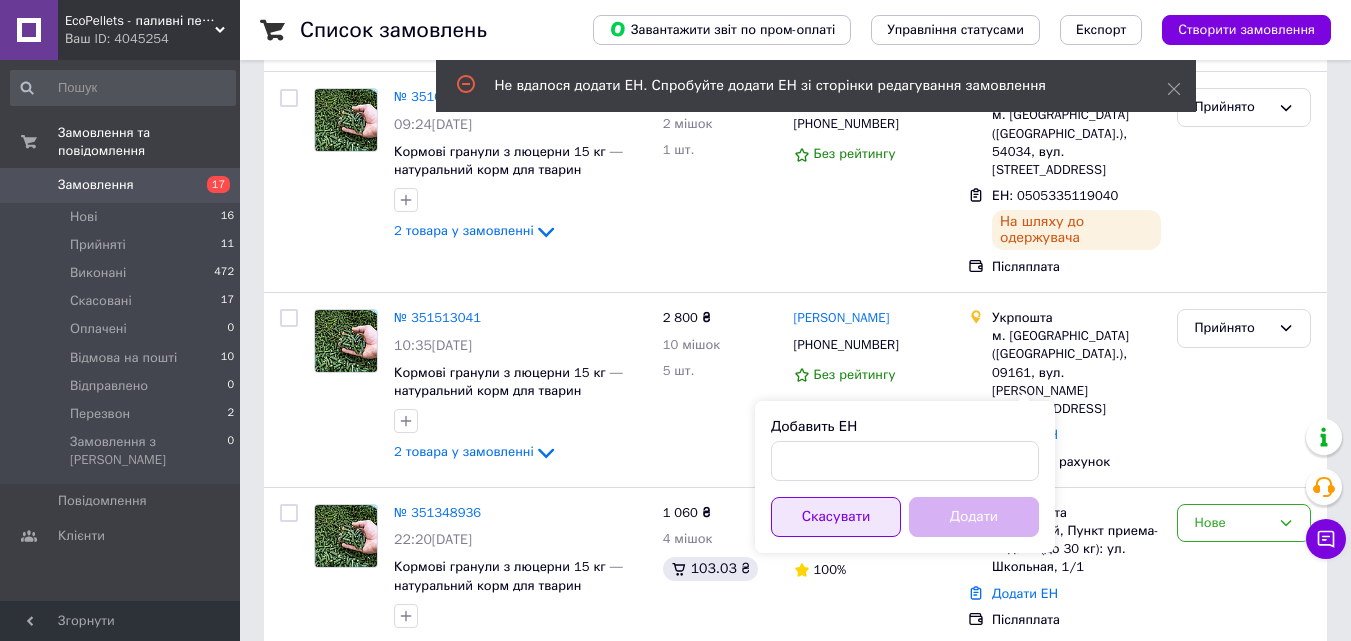 click on "Скасувати" at bounding box center (836, 517) 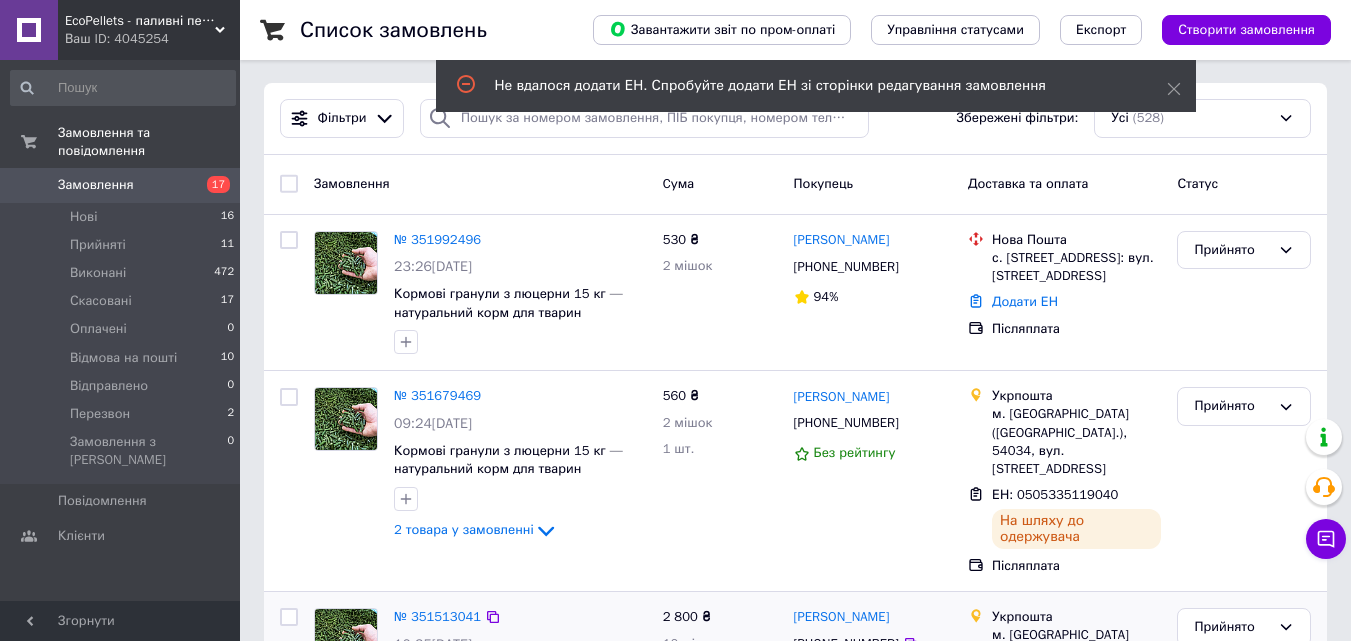 scroll, scrollTop: 0, scrollLeft: 0, axis: both 